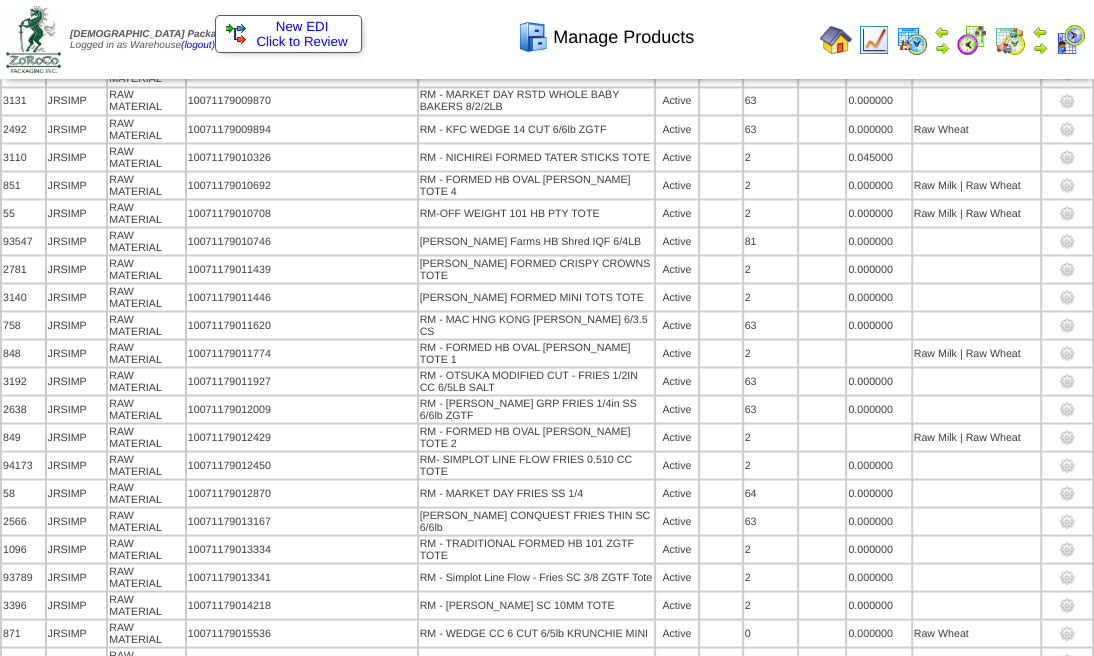 scroll, scrollTop: 0, scrollLeft: 0, axis: both 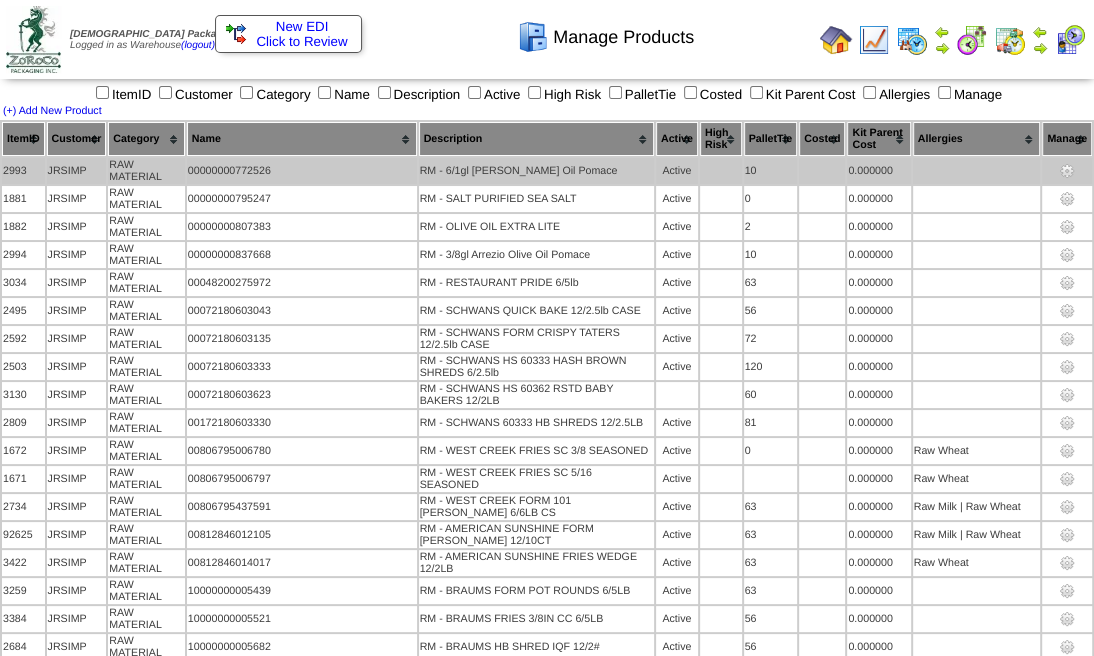 click on "RM - 6/1gl [PERSON_NAME] Oil Pomace" at bounding box center (536, 171) 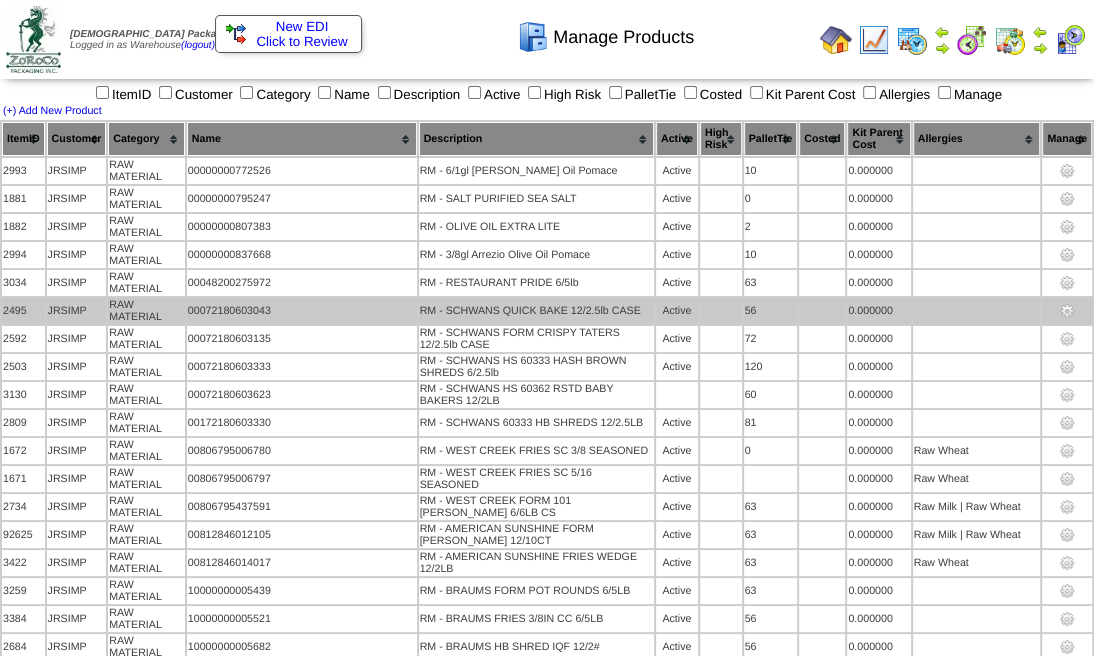 click on "Active" at bounding box center [677, 311] 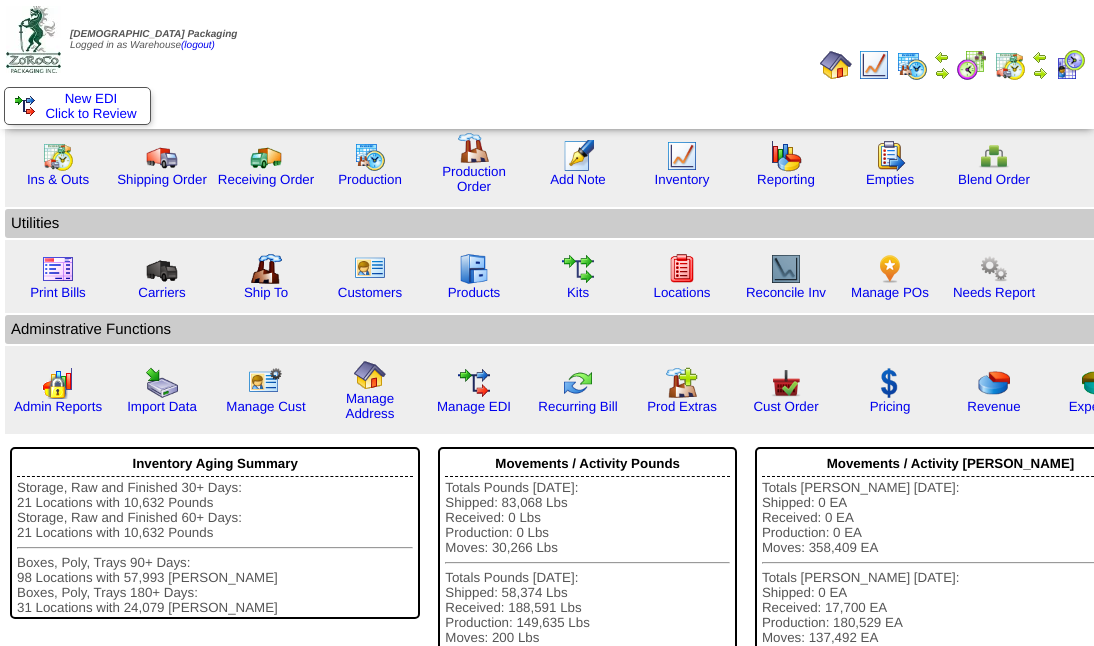 scroll, scrollTop: 0, scrollLeft: 0, axis: both 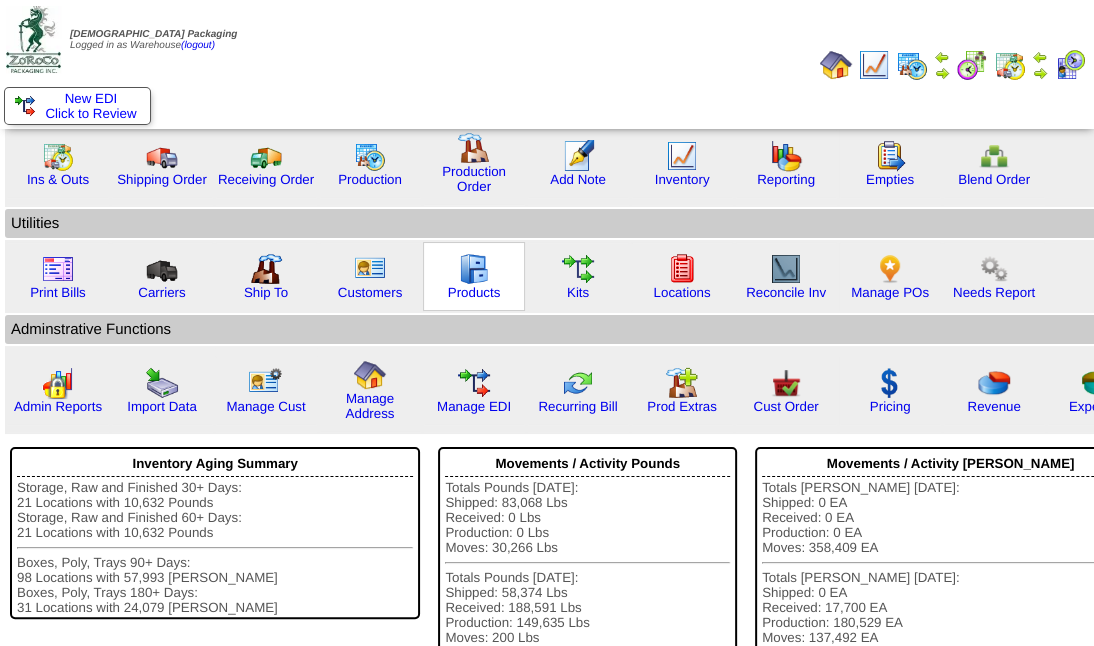 click at bounding box center (474, 269) 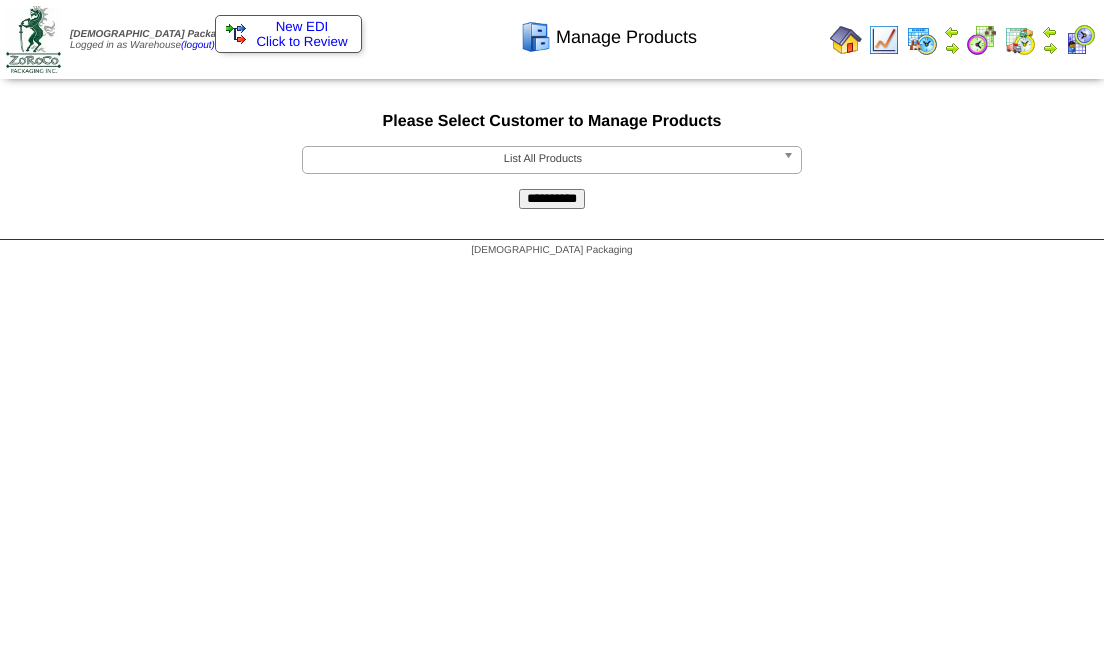 scroll, scrollTop: 0, scrollLeft: 0, axis: both 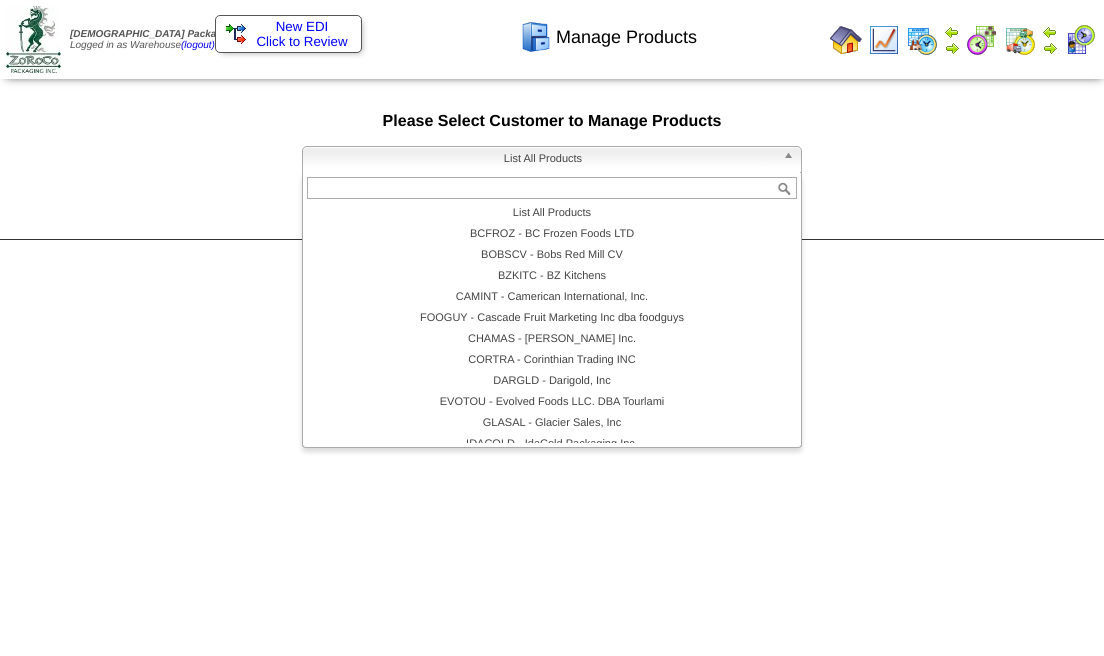 click on "Zoroco Packaging
Logged in as Warehouse                                 (logout)
Print All" at bounding box center (552, 133) 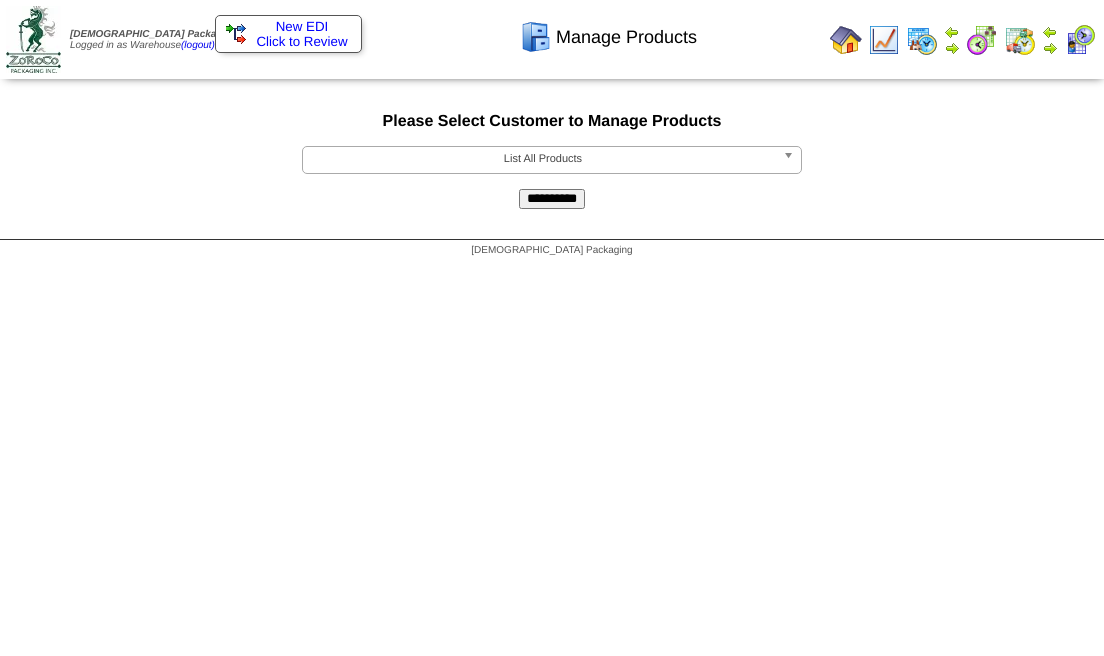 click on "**********" at bounding box center [552, 199] 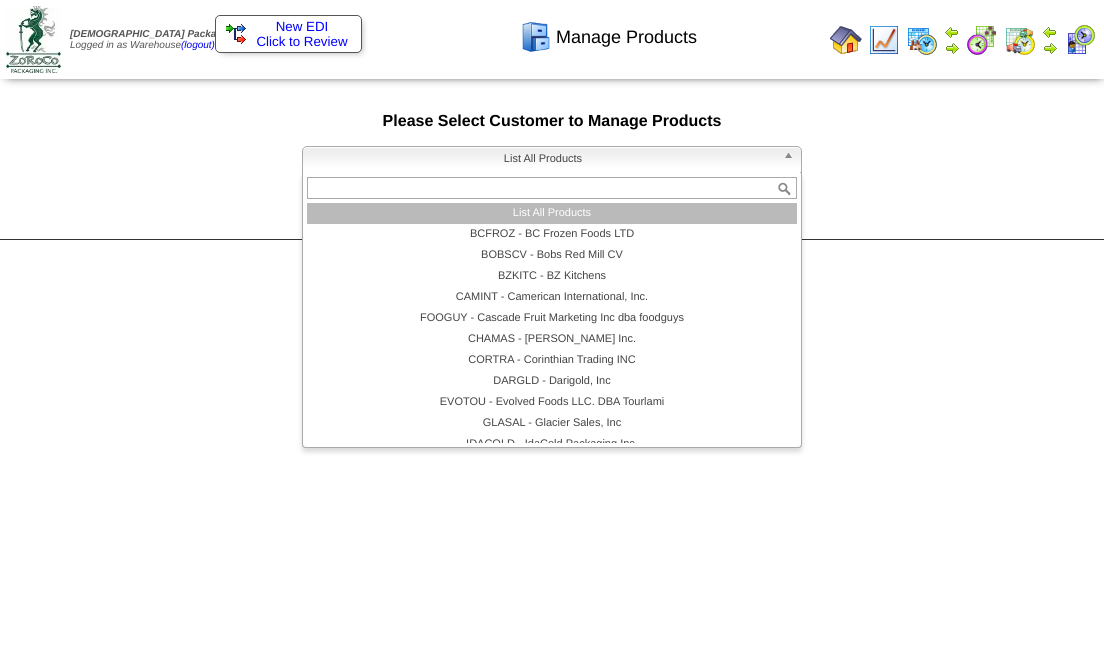 click on "List All Products" at bounding box center [552, 213] 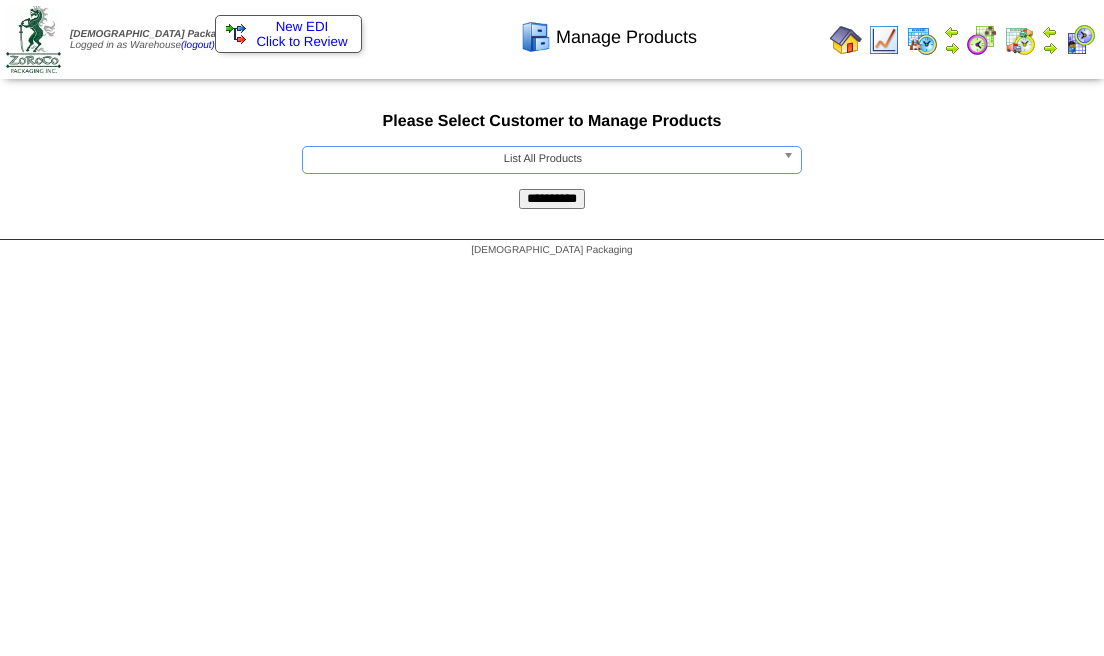 click on "**********" at bounding box center (552, 199) 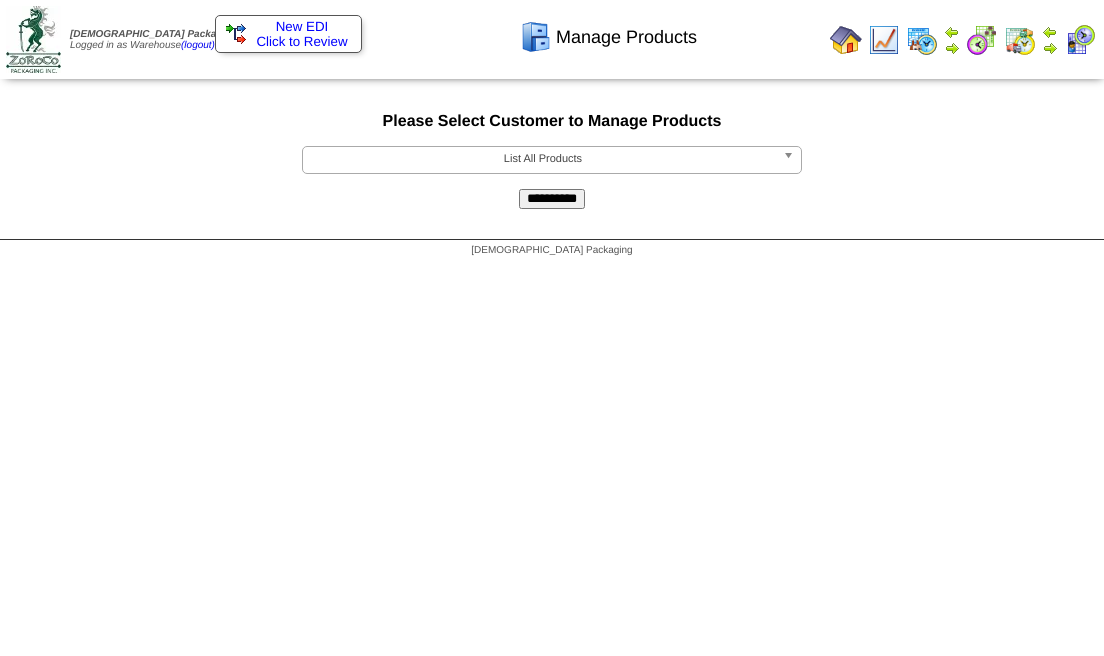 click on "**********" at bounding box center [552, 199] 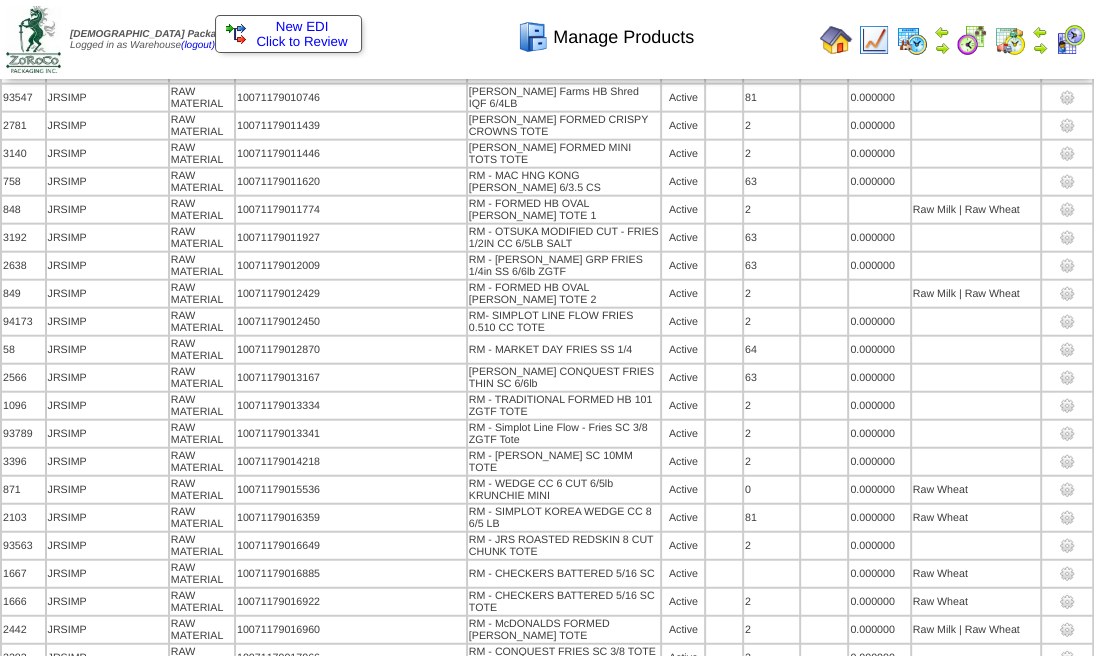 scroll, scrollTop: 148065, scrollLeft: 0, axis: vertical 